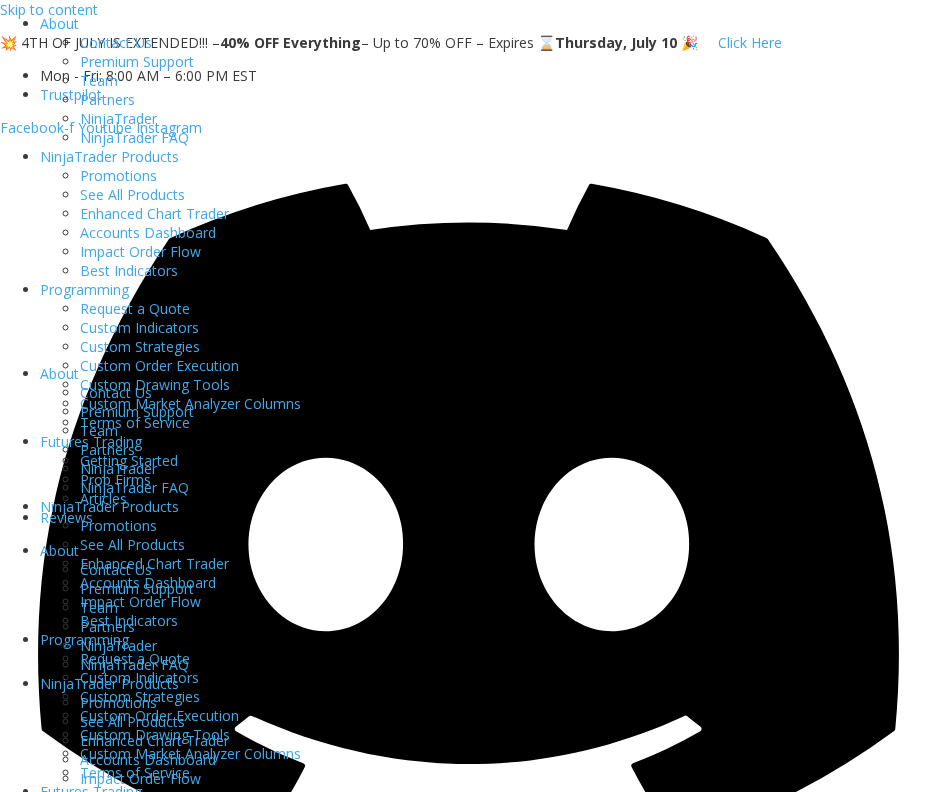 scroll, scrollTop: 0, scrollLeft: 0, axis: both 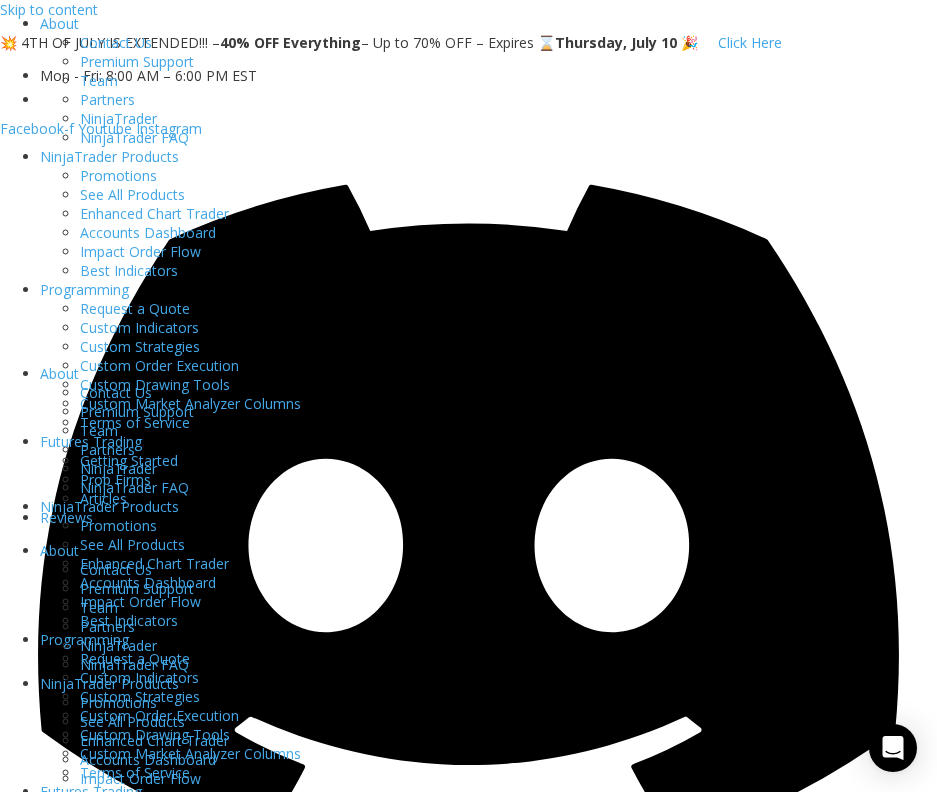 click on "MEMBERS AREA" at bounding box center (89, 4273) 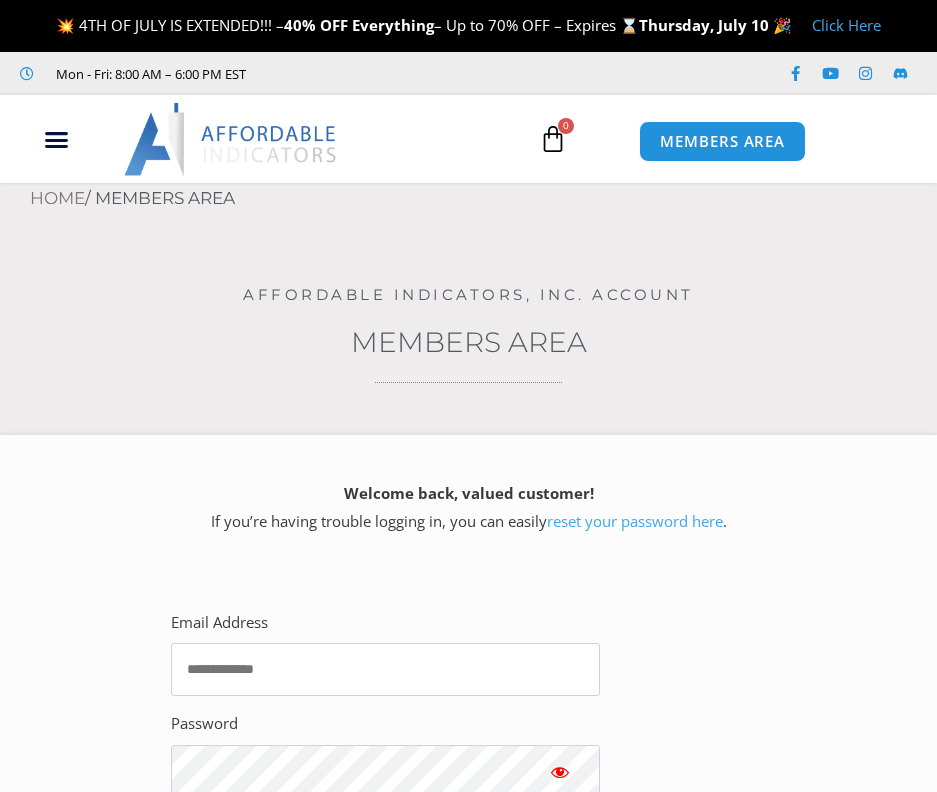 scroll, scrollTop: 0, scrollLeft: 0, axis: both 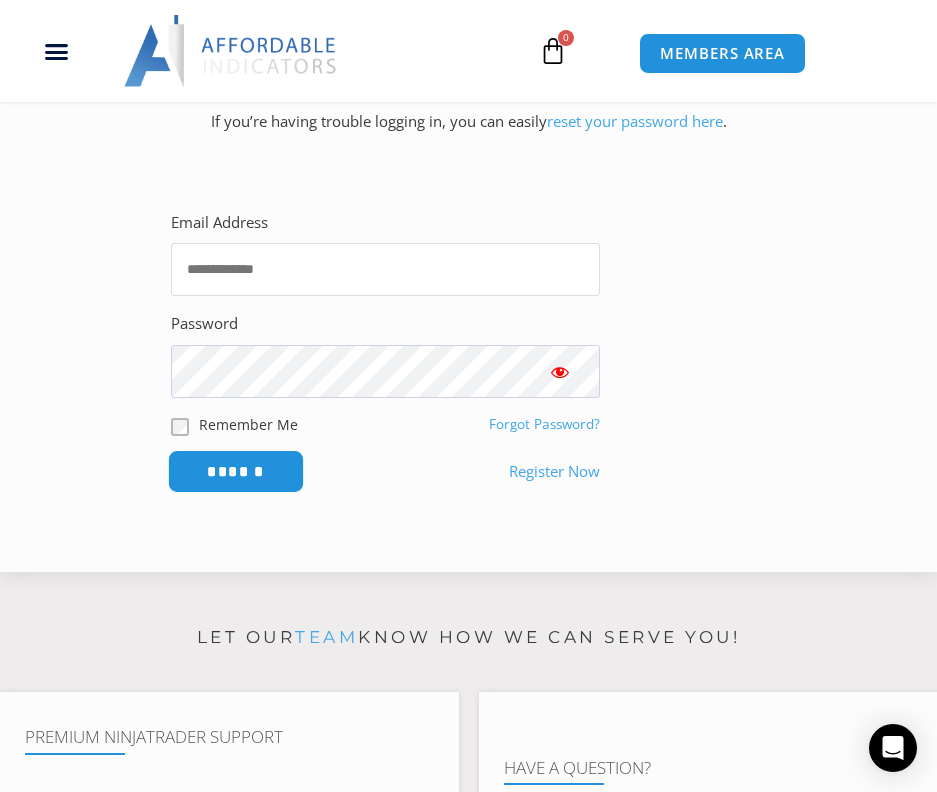 type on "**********" 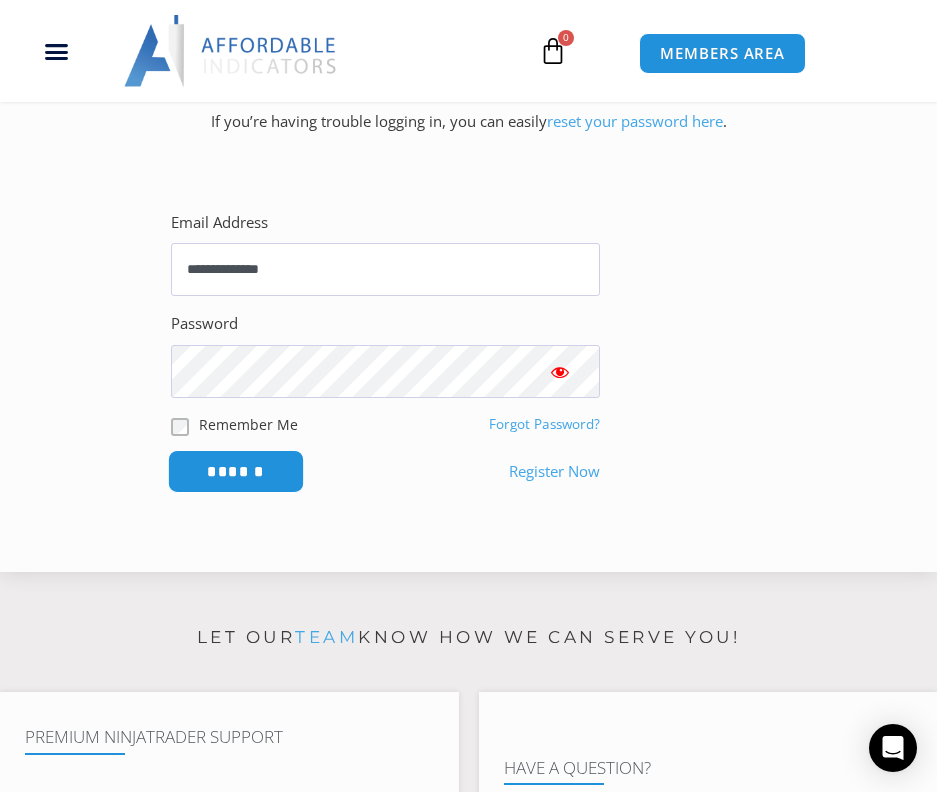 click on "******" at bounding box center (236, 471) 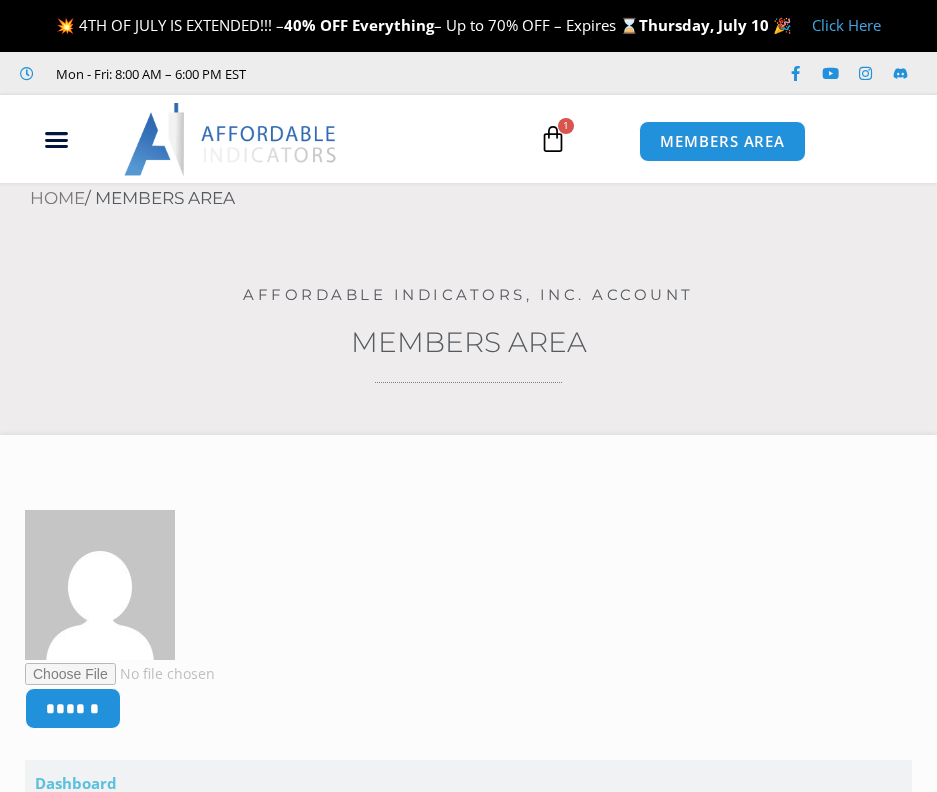 scroll, scrollTop: 0, scrollLeft: 0, axis: both 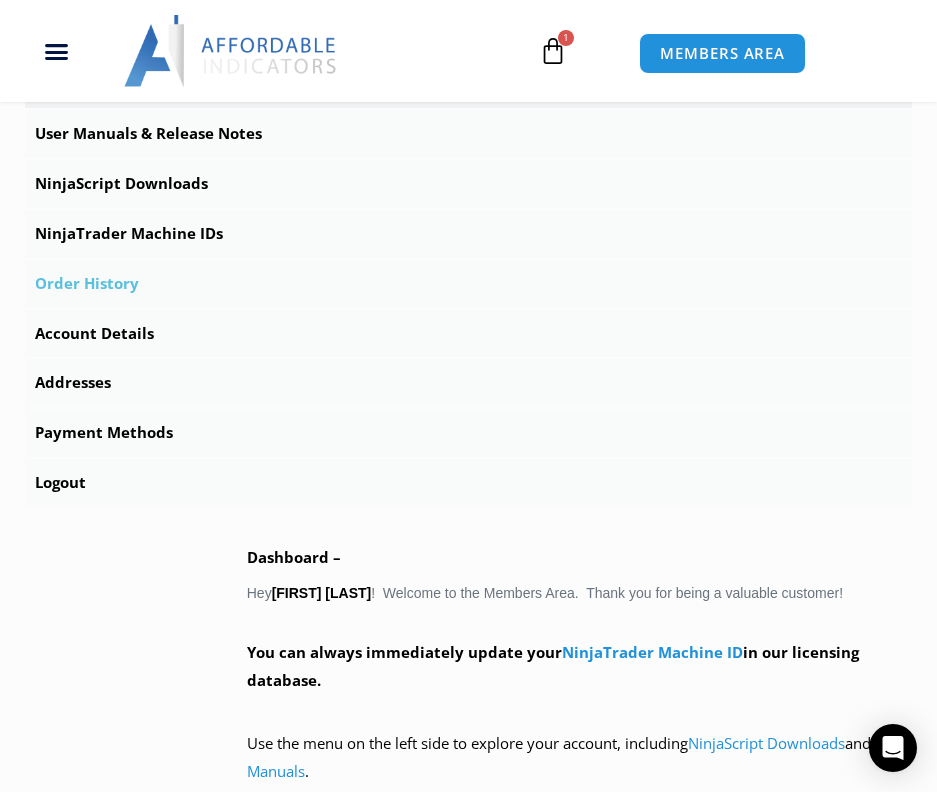 click on "Order History" at bounding box center [468, 284] 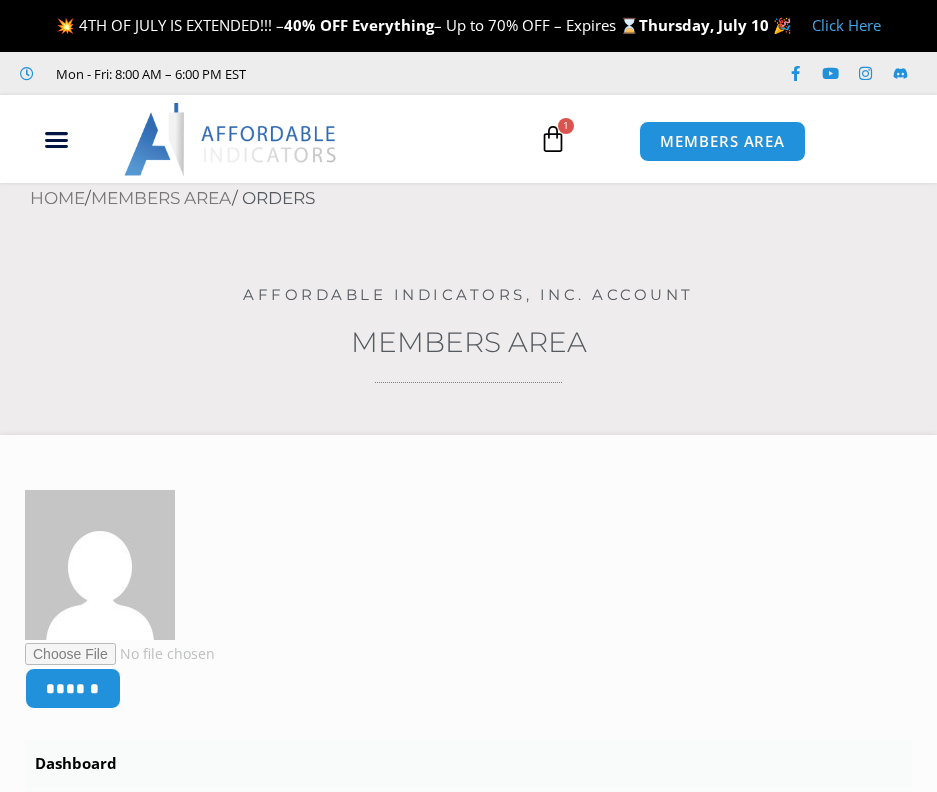 scroll, scrollTop: 0, scrollLeft: 0, axis: both 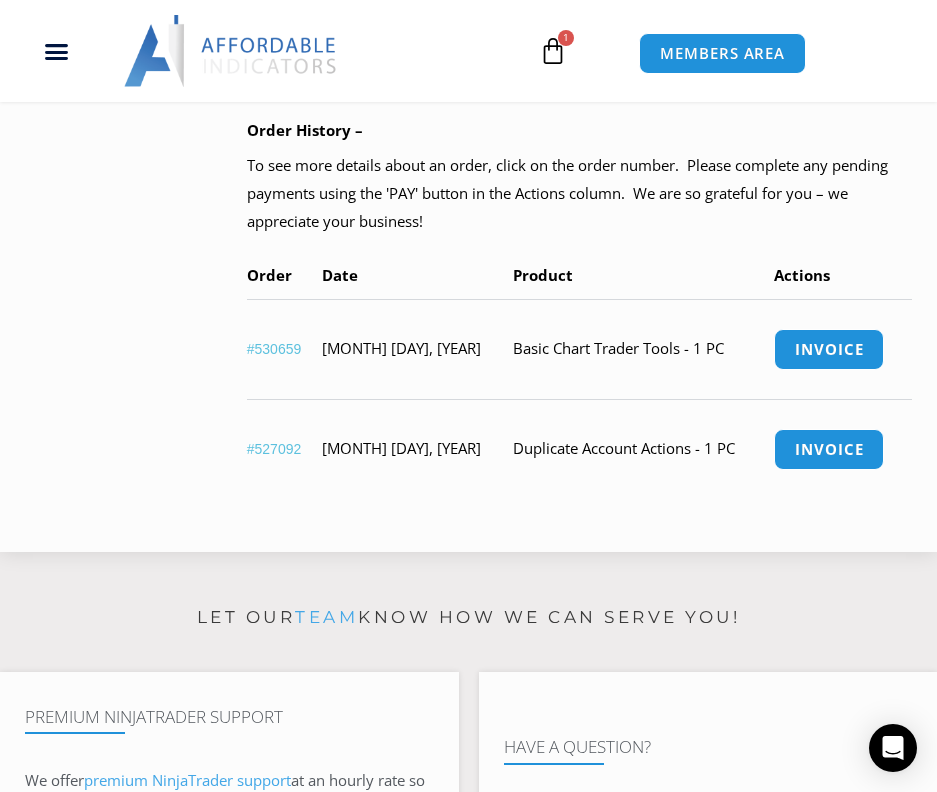 click on "#530659" at bounding box center (274, 349) 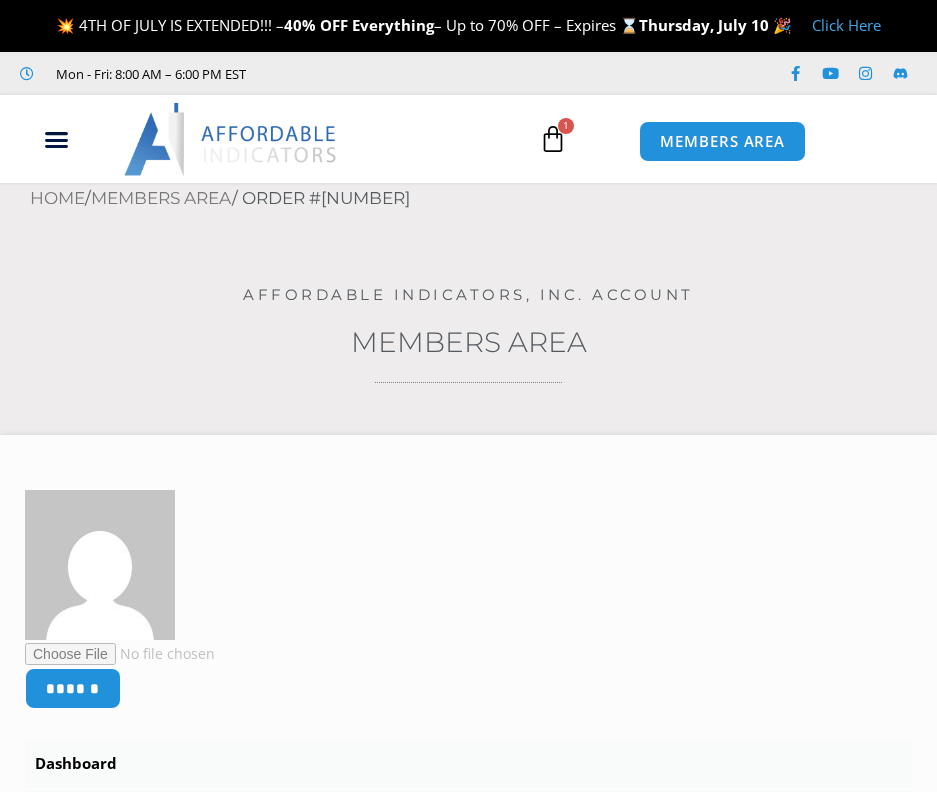 scroll, scrollTop: 0, scrollLeft: 0, axis: both 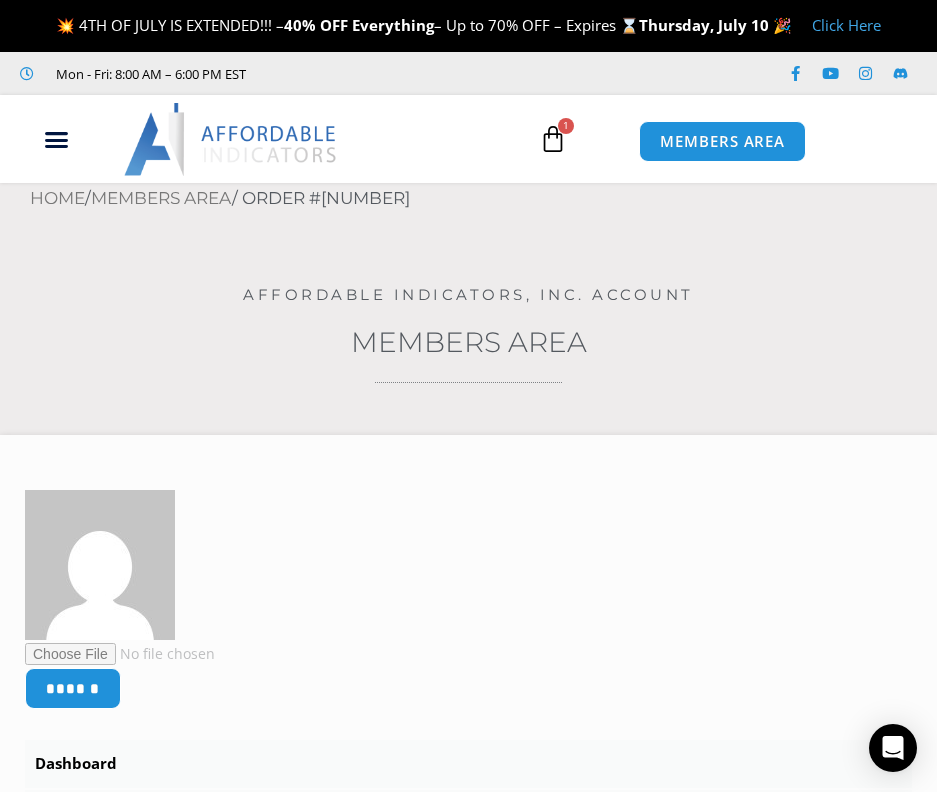 click on "Click Here" at bounding box center [846, 25] 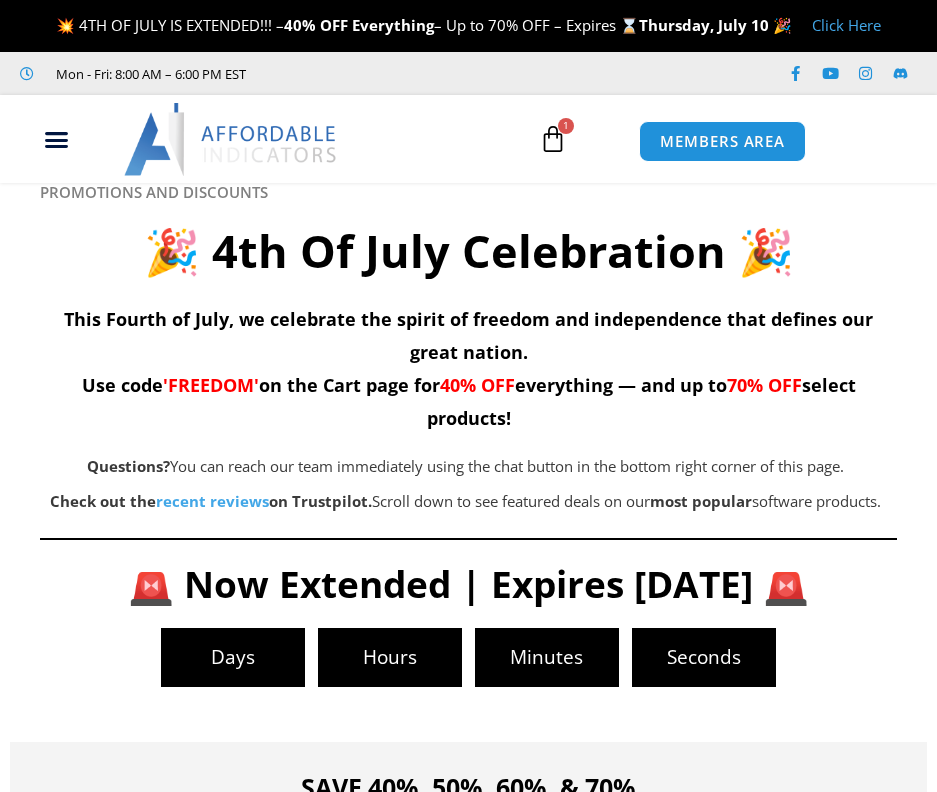 scroll, scrollTop: 0, scrollLeft: 0, axis: both 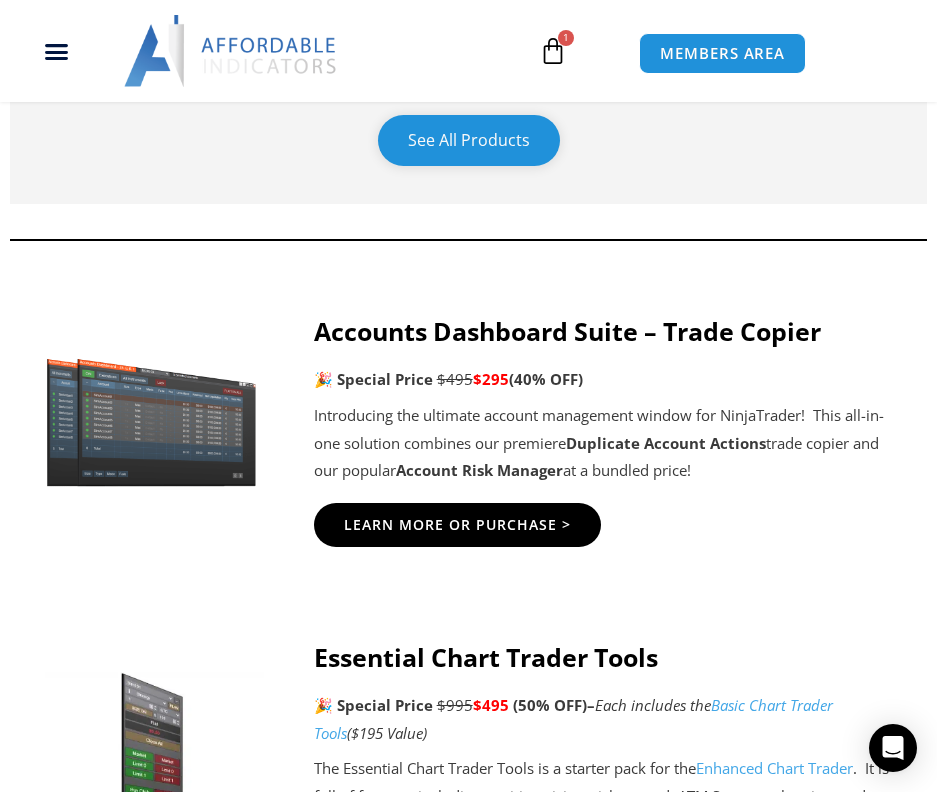 click on "See All Products" at bounding box center (469, 140) 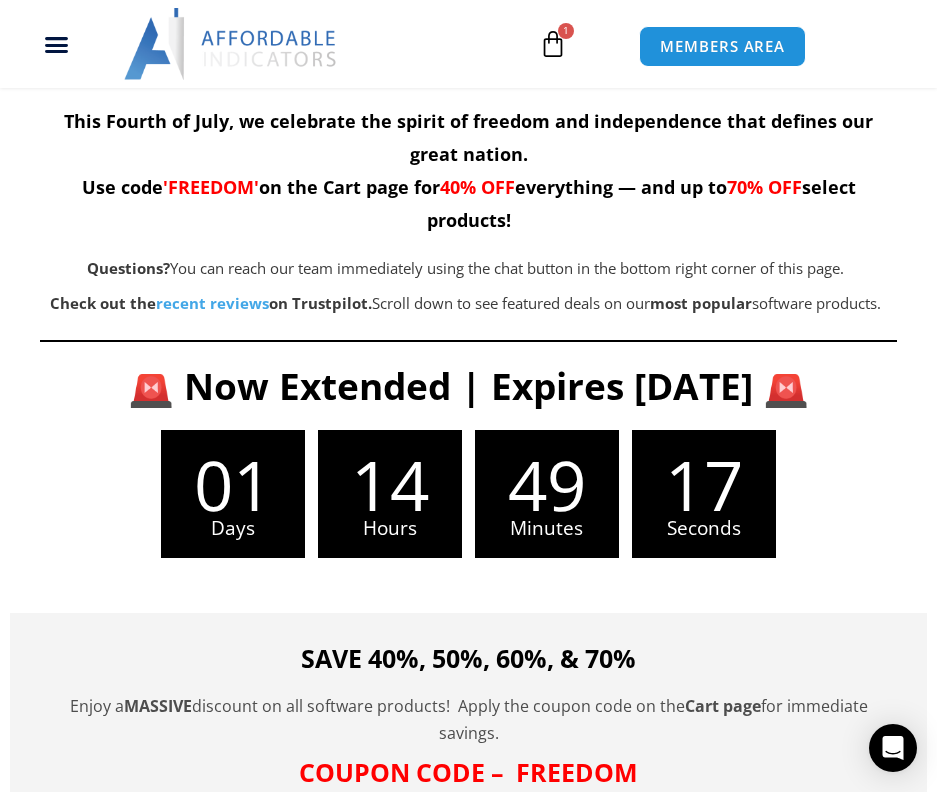 scroll, scrollTop: 0, scrollLeft: 0, axis: both 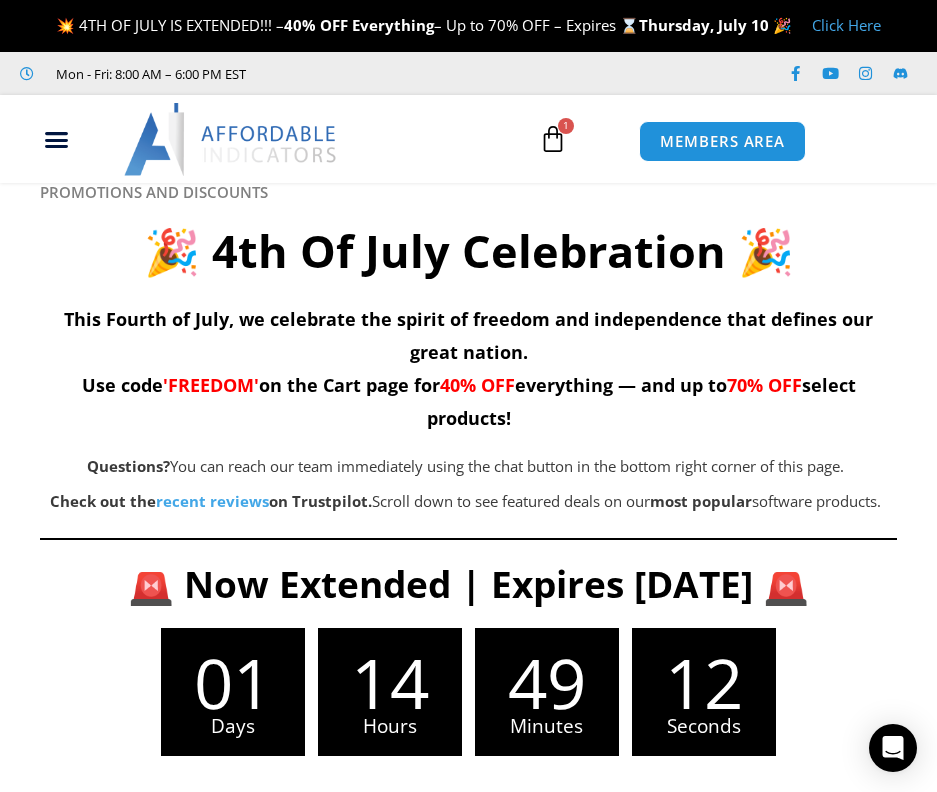 click on "MEMBERS AREA" at bounding box center [773, 139] 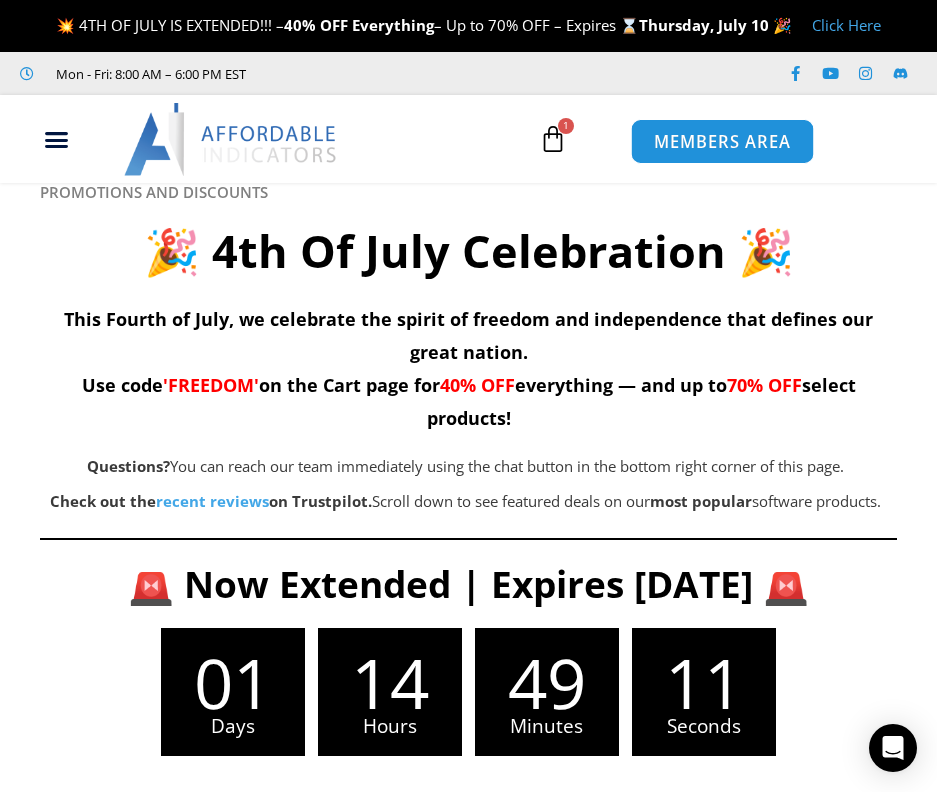 click on "MEMBERS AREA" at bounding box center (722, 142) 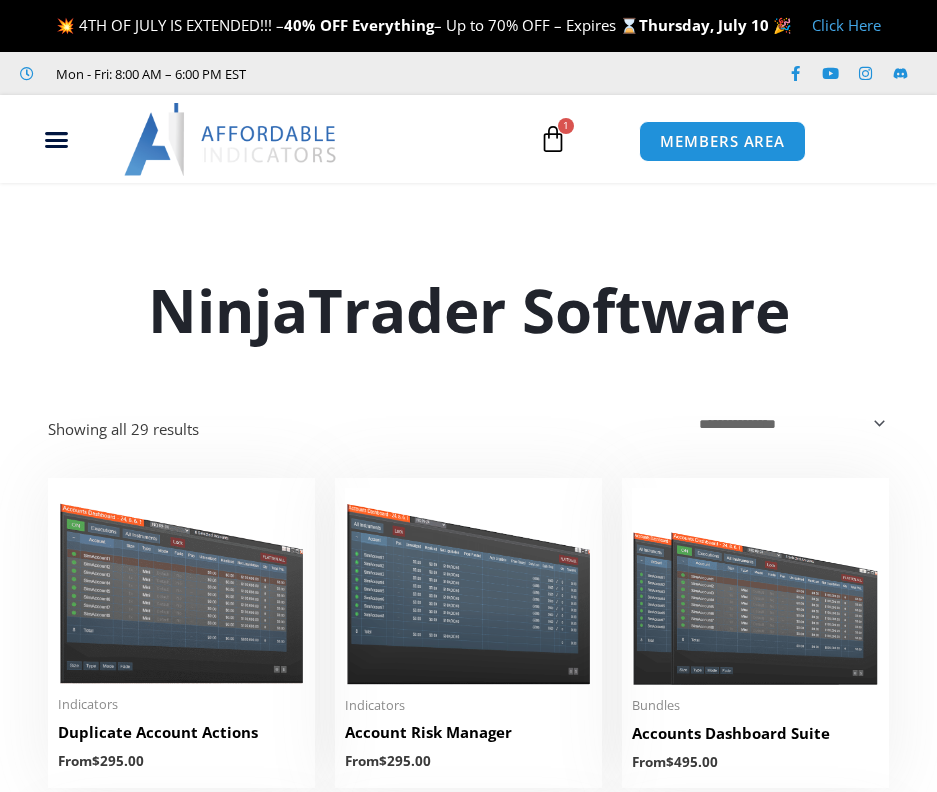 scroll, scrollTop: 0, scrollLeft: 0, axis: both 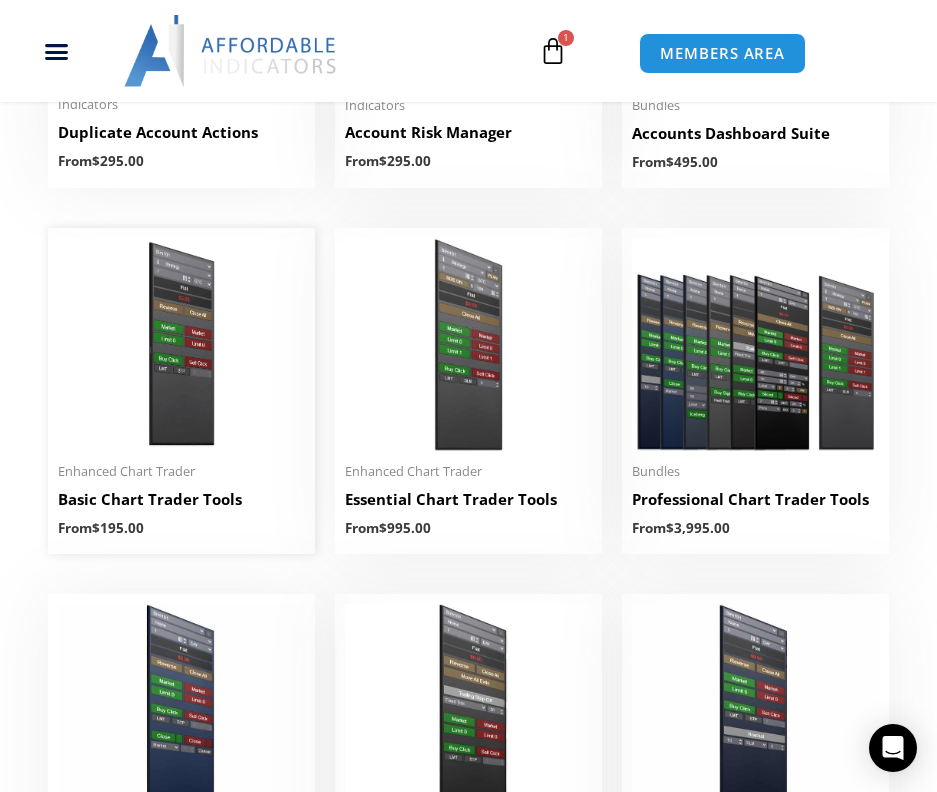 click at bounding box center (181, 344) 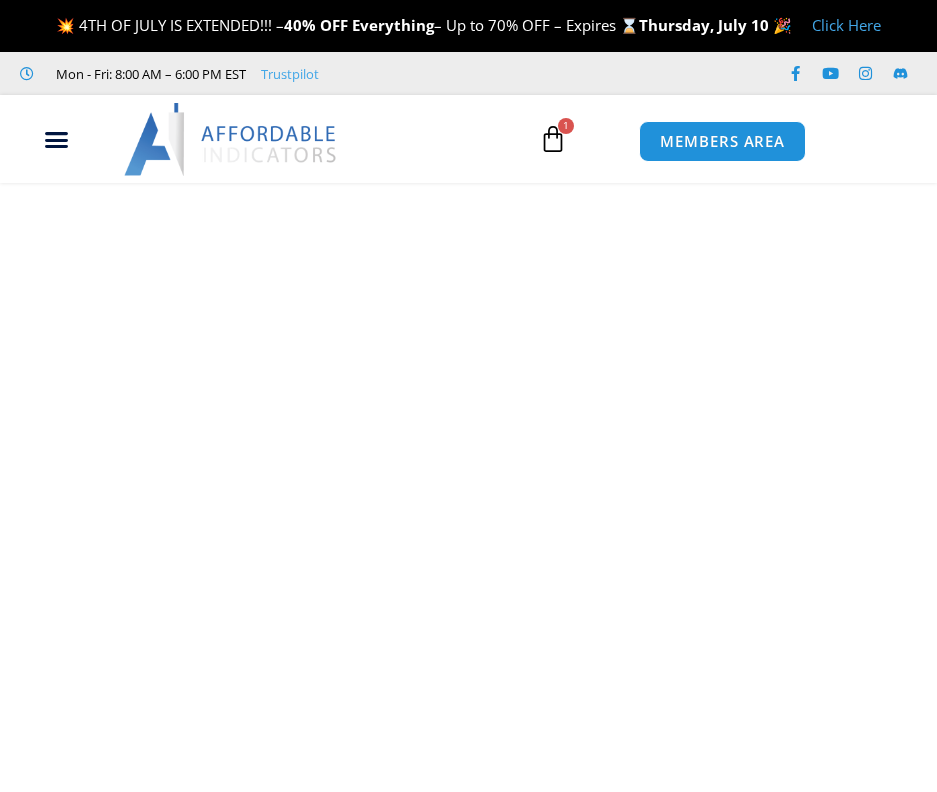 scroll, scrollTop: 0, scrollLeft: 0, axis: both 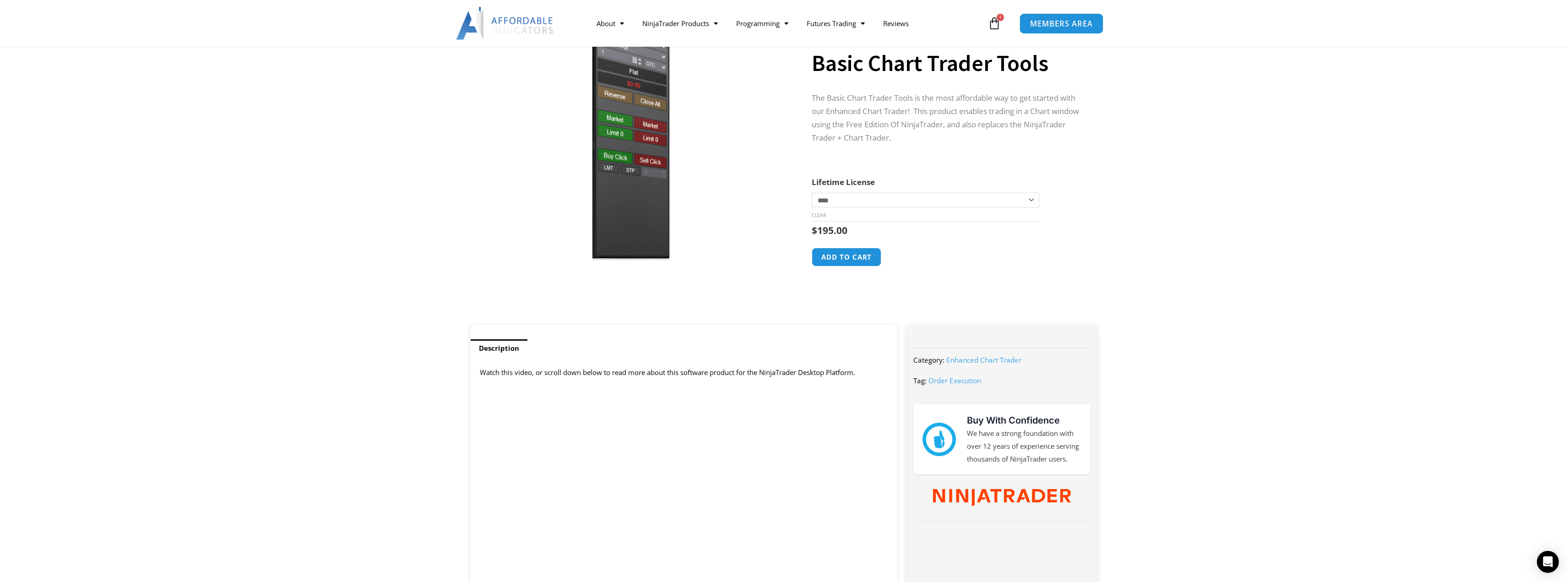 click on "MEMBERS AREA" at bounding box center (1061, 23) 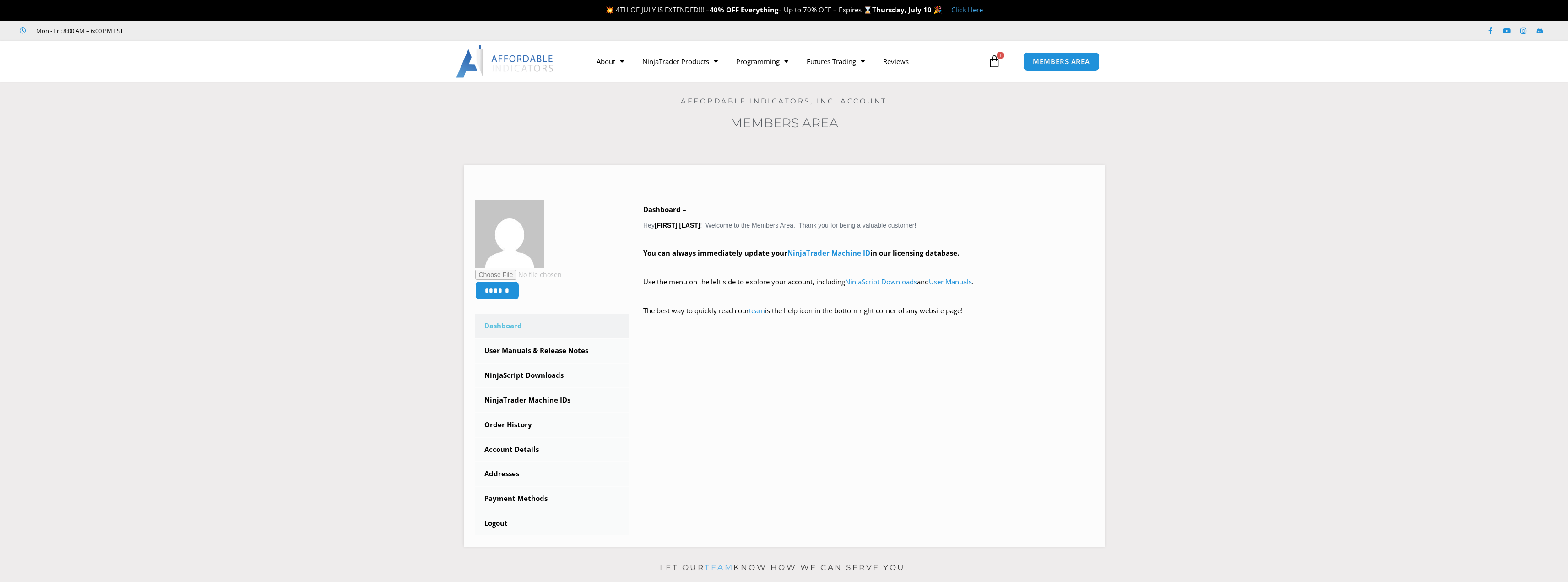 scroll, scrollTop: 0, scrollLeft: 0, axis: both 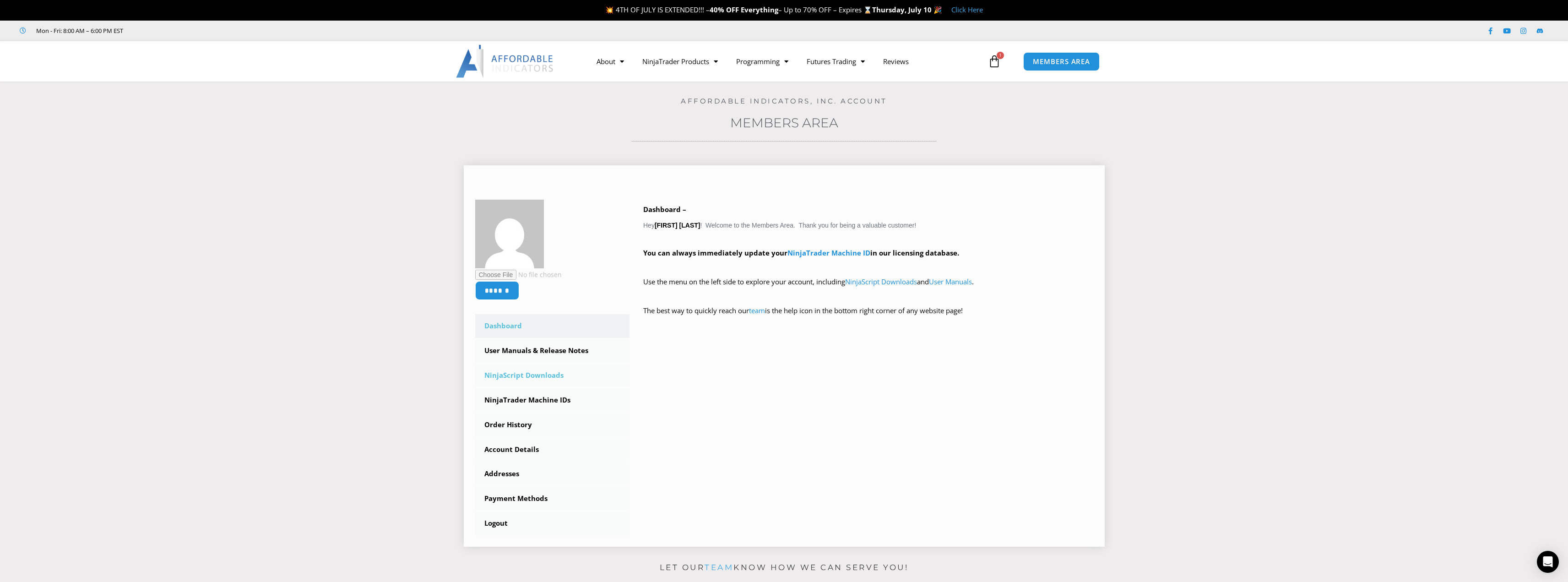 click on "NinjaScript Downloads" at bounding box center (553, 375) 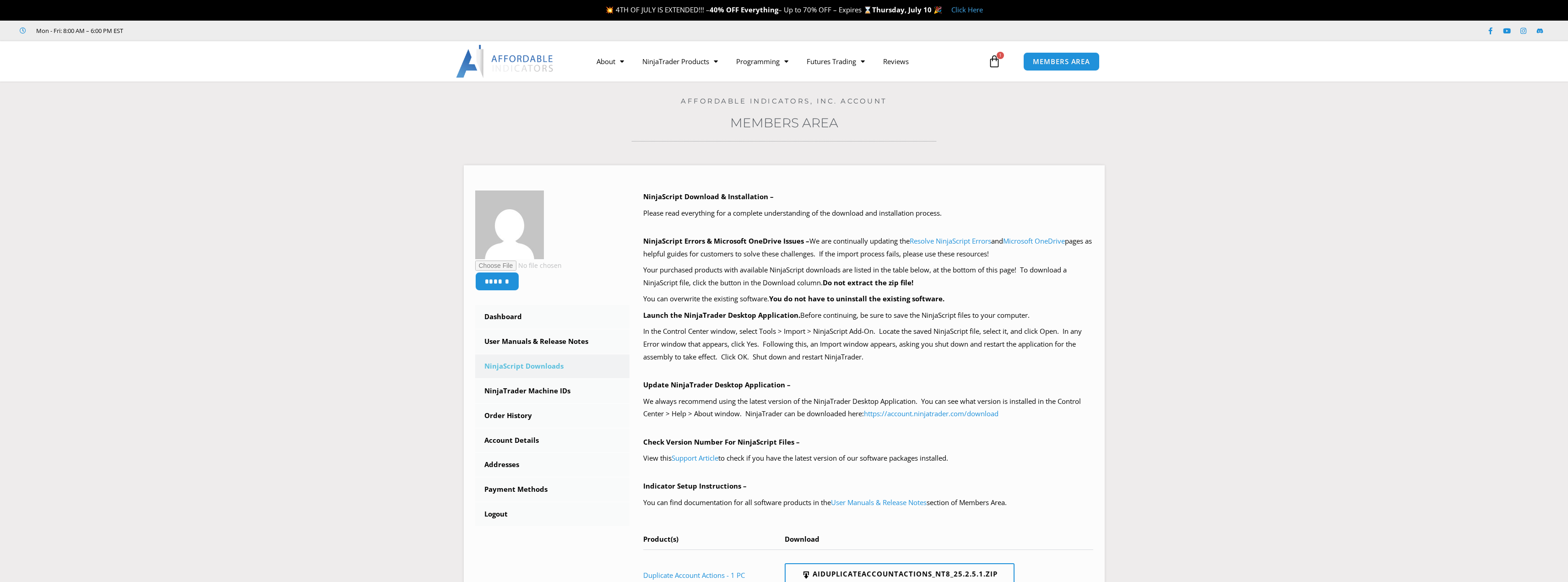 scroll, scrollTop: 0, scrollLeft: 0, axis: both 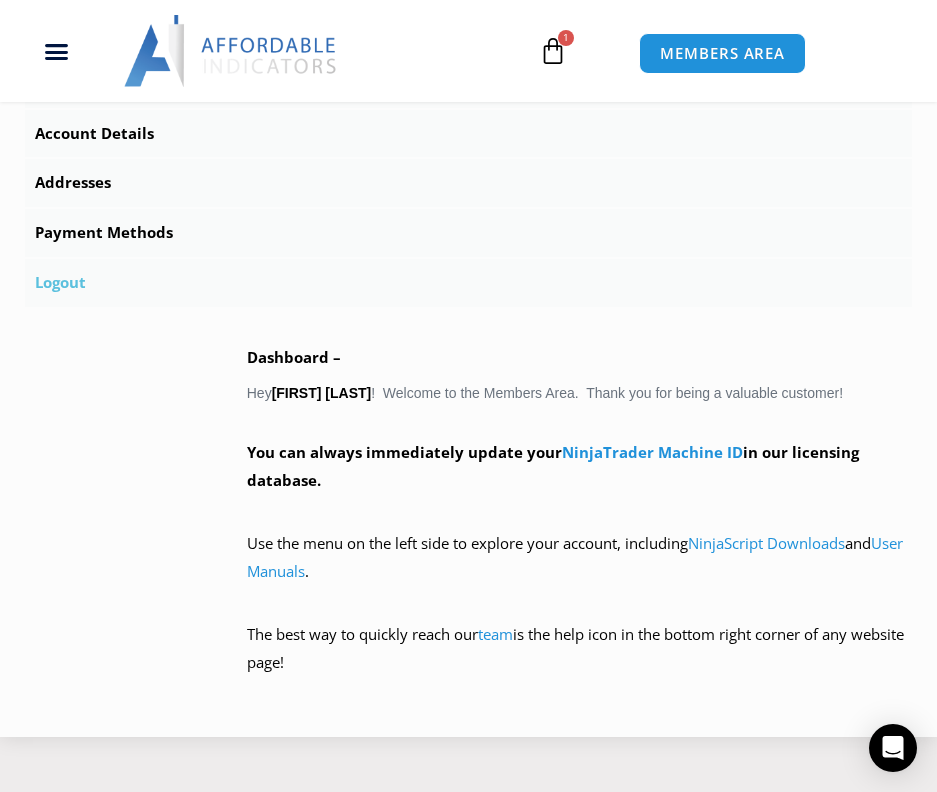 click on "Logout" at bounding box center [468, 283] 